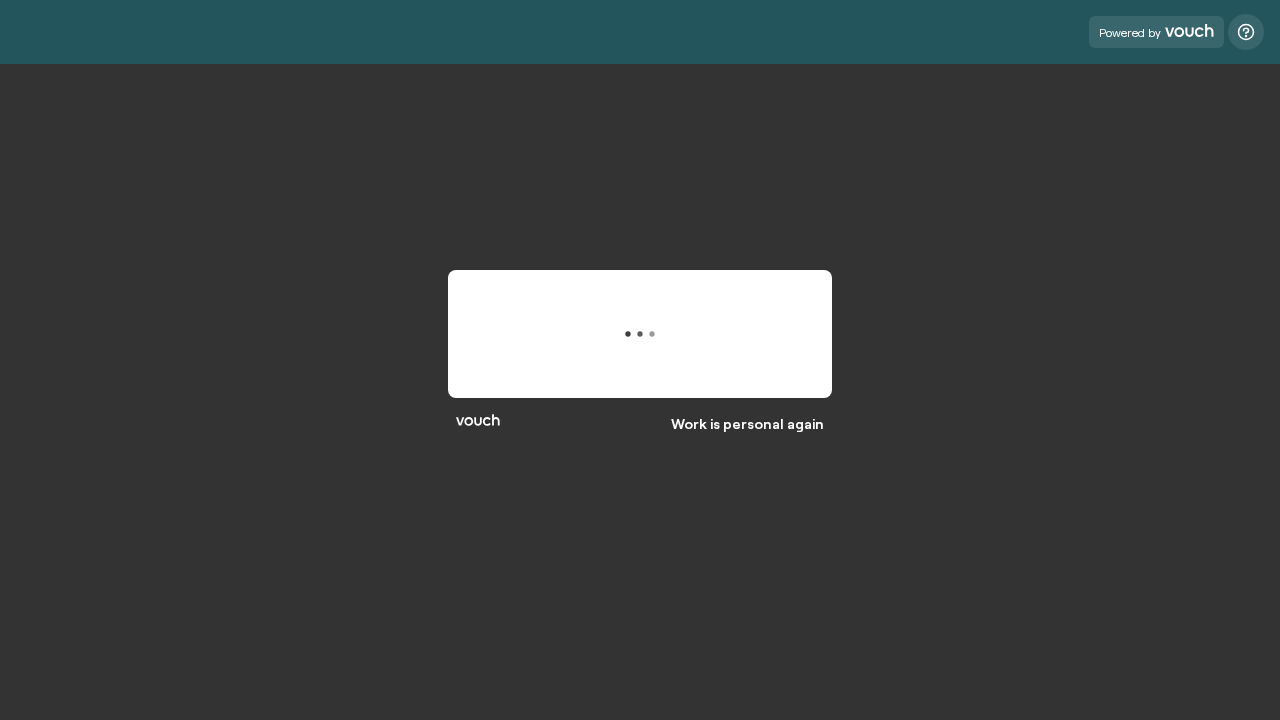 scroll, scrollTop: 0, scrollLeft: 0, axis: both 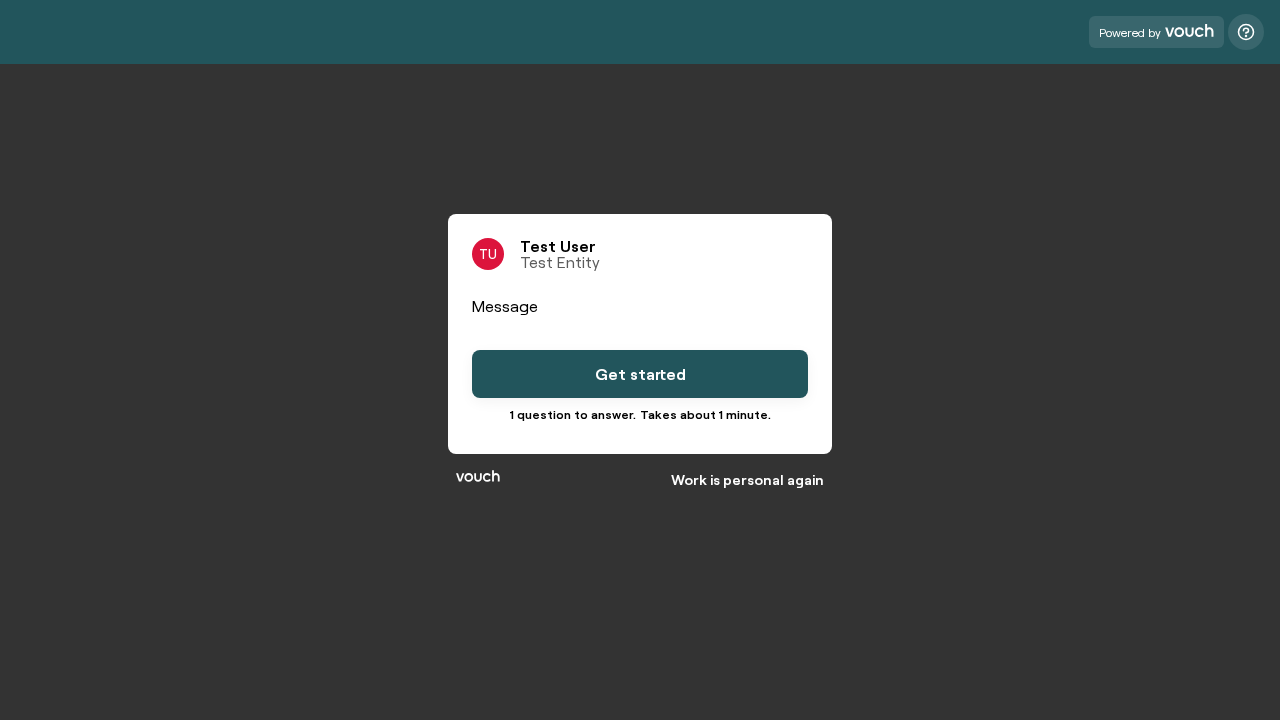 click on "Get started" at bounding box center [640, 374] 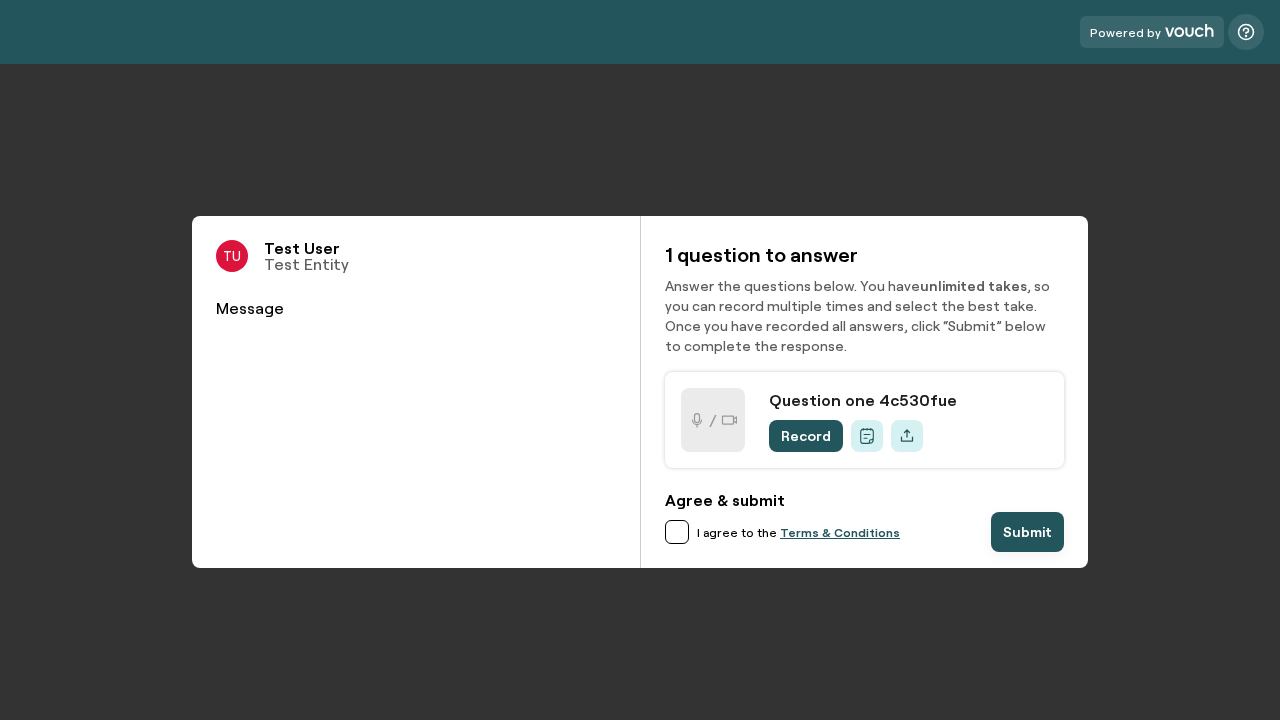 scroll, scrollTop: 0, scrollLeft: 0, axis: both 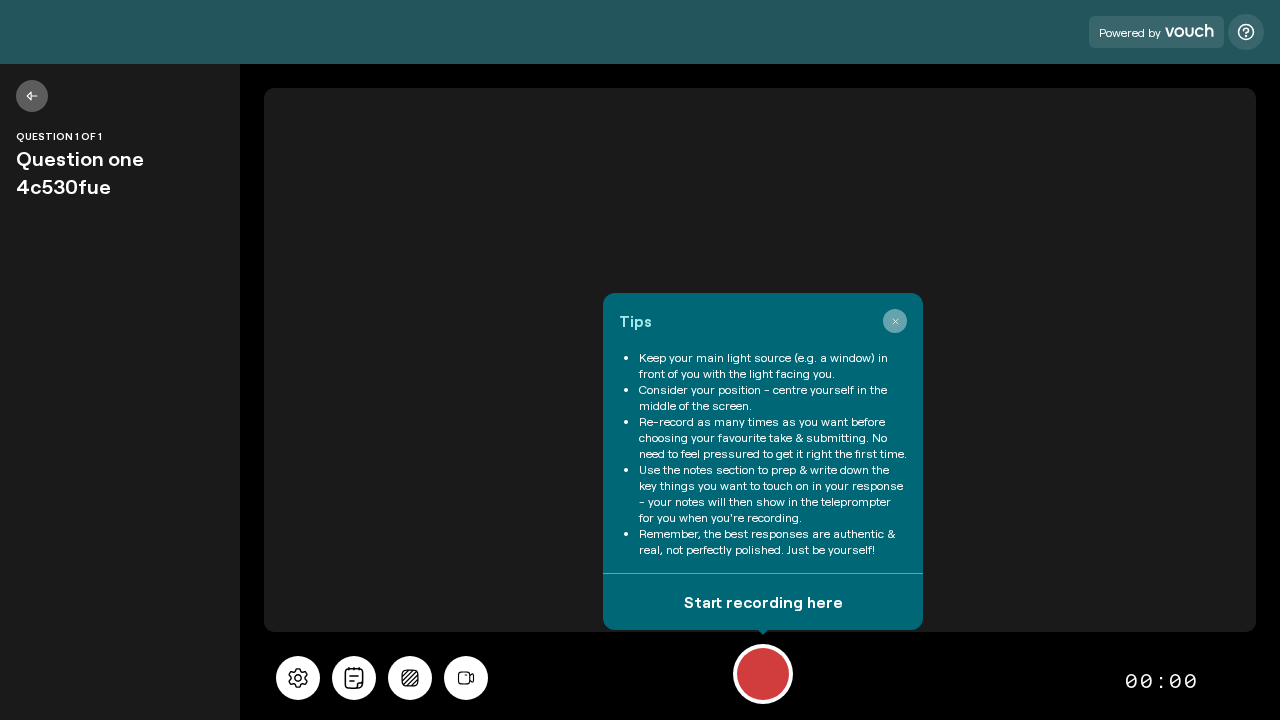 click 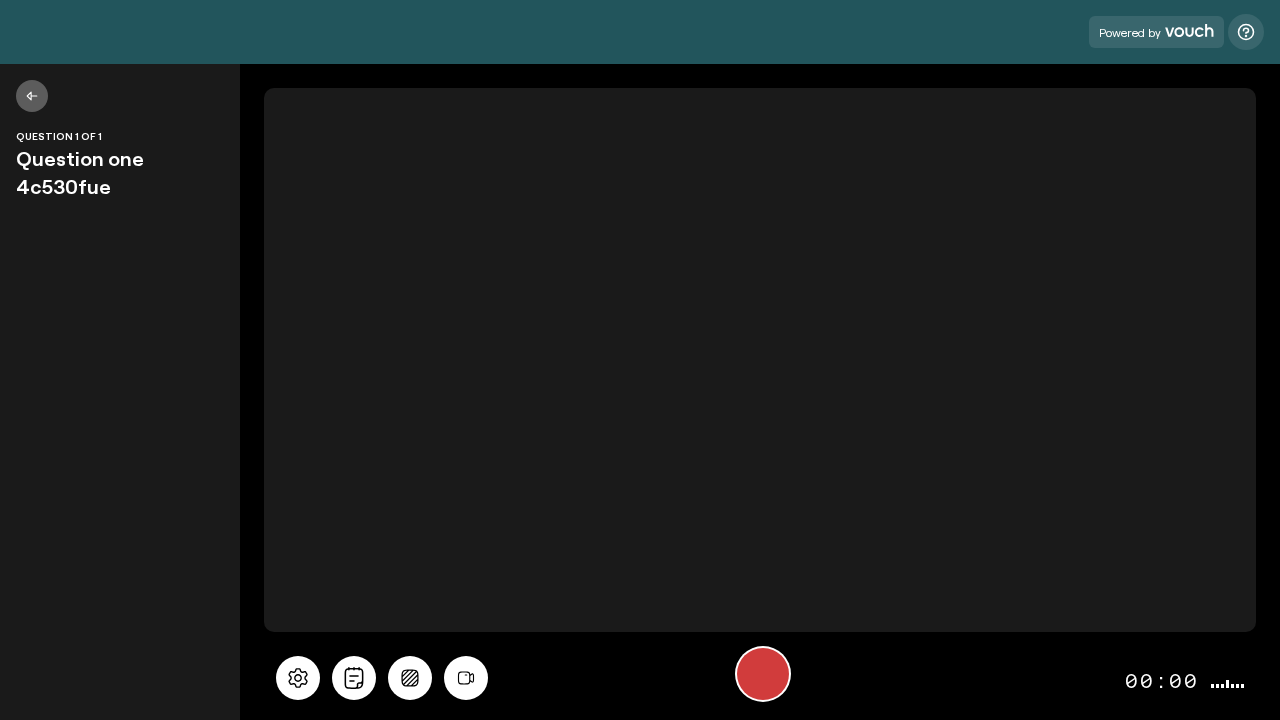 click at bounding box center [763, 674] 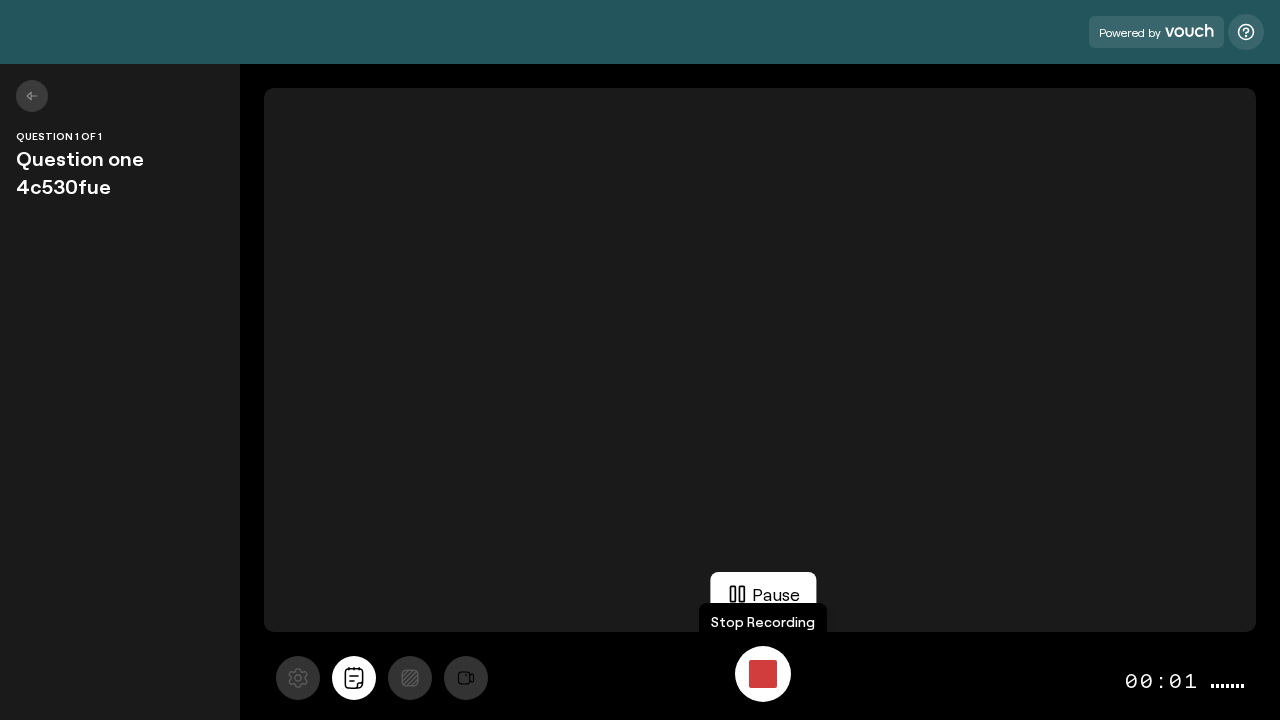 click at bounding box center (763, 674) 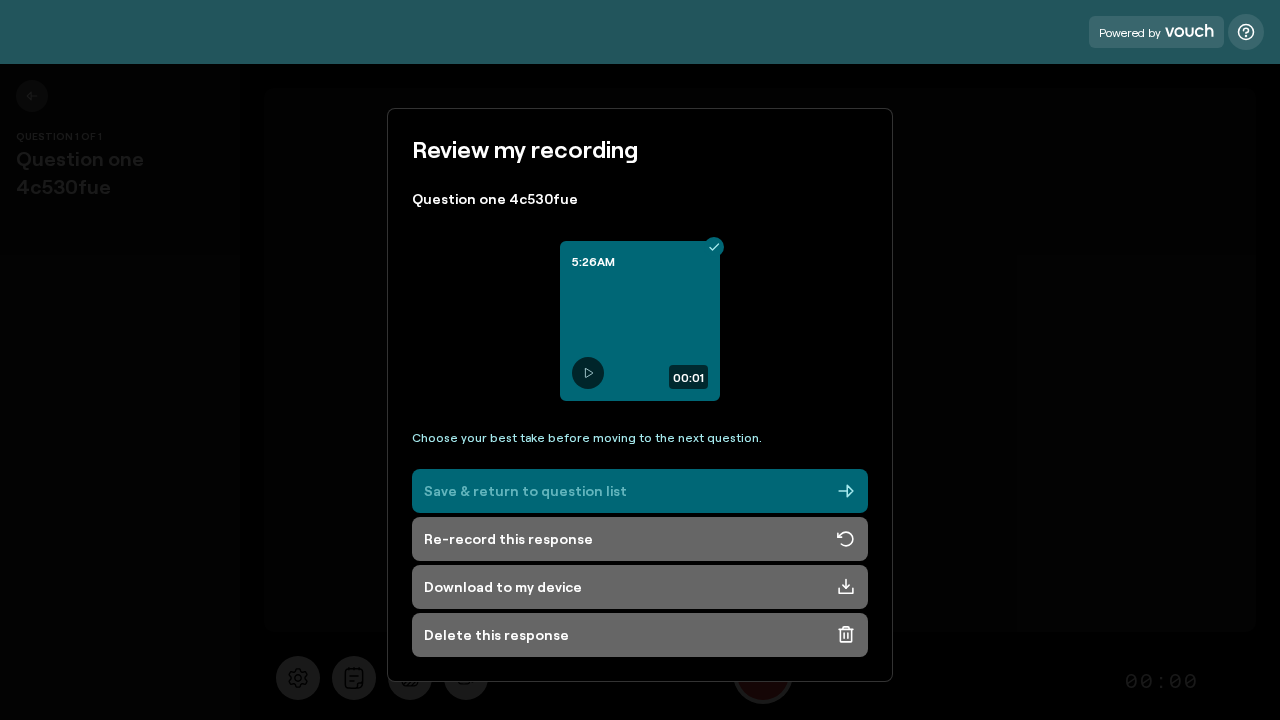 click on "Save & return to question list" at bounding box center [640, 491] 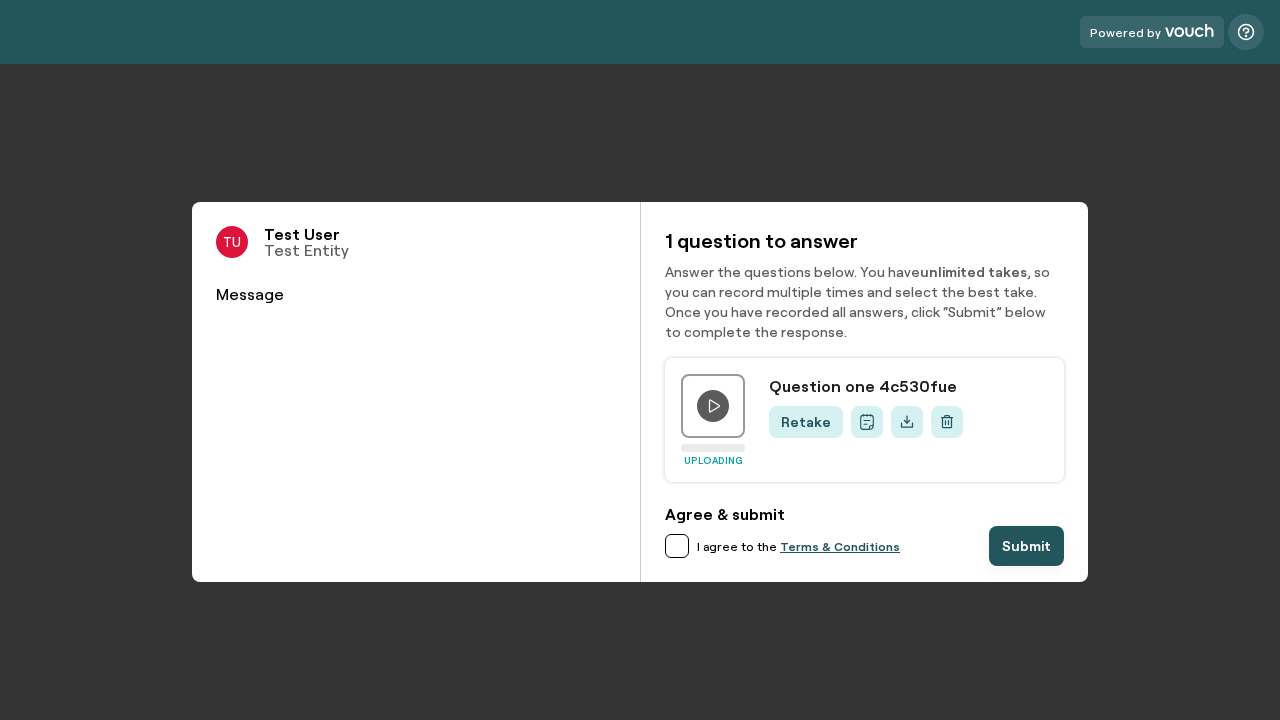 click at bounding box center [677, 546] 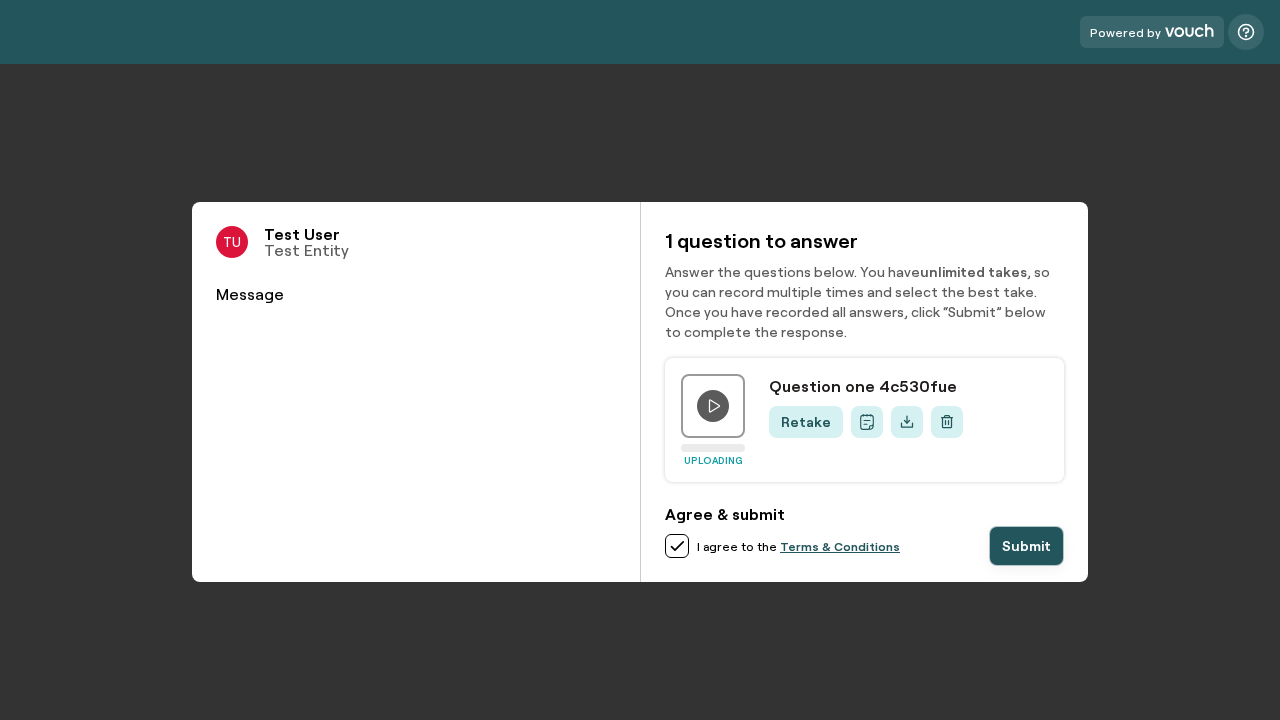 click on "Submit" at bounding box center (1026, 546) 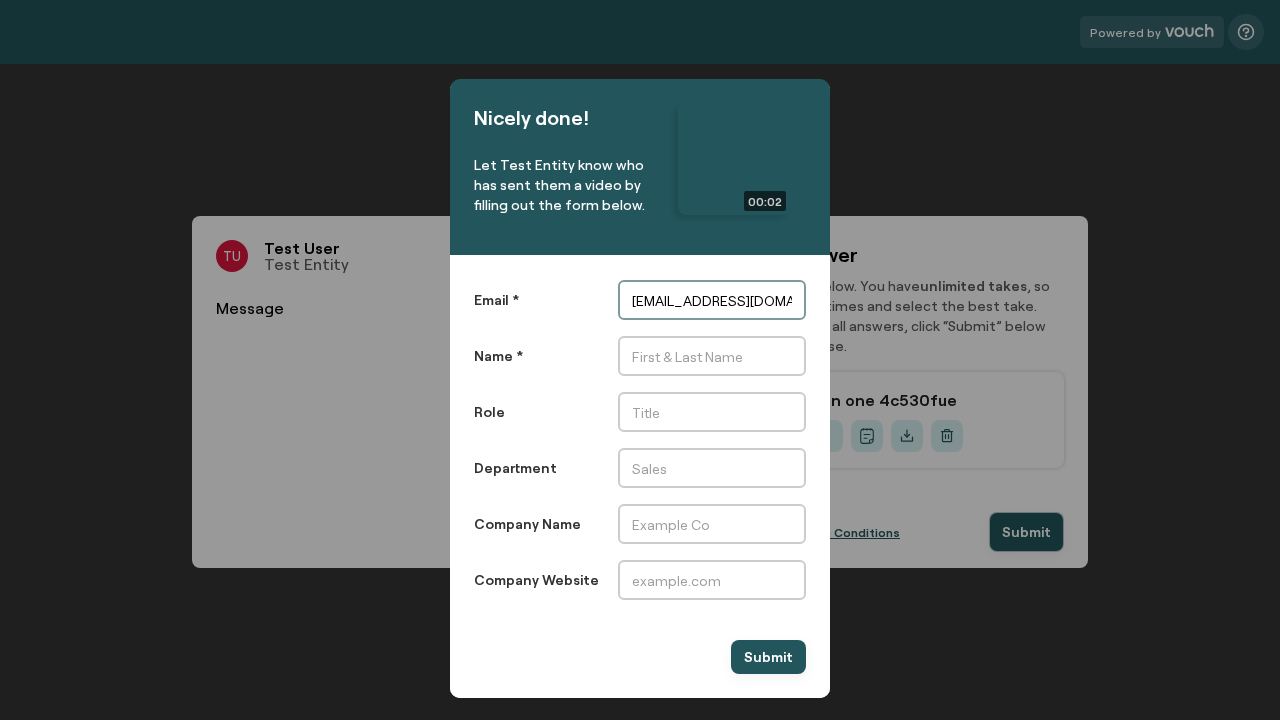type on "[EMAIL_ADDRESS][DOMAIN_NAME]" 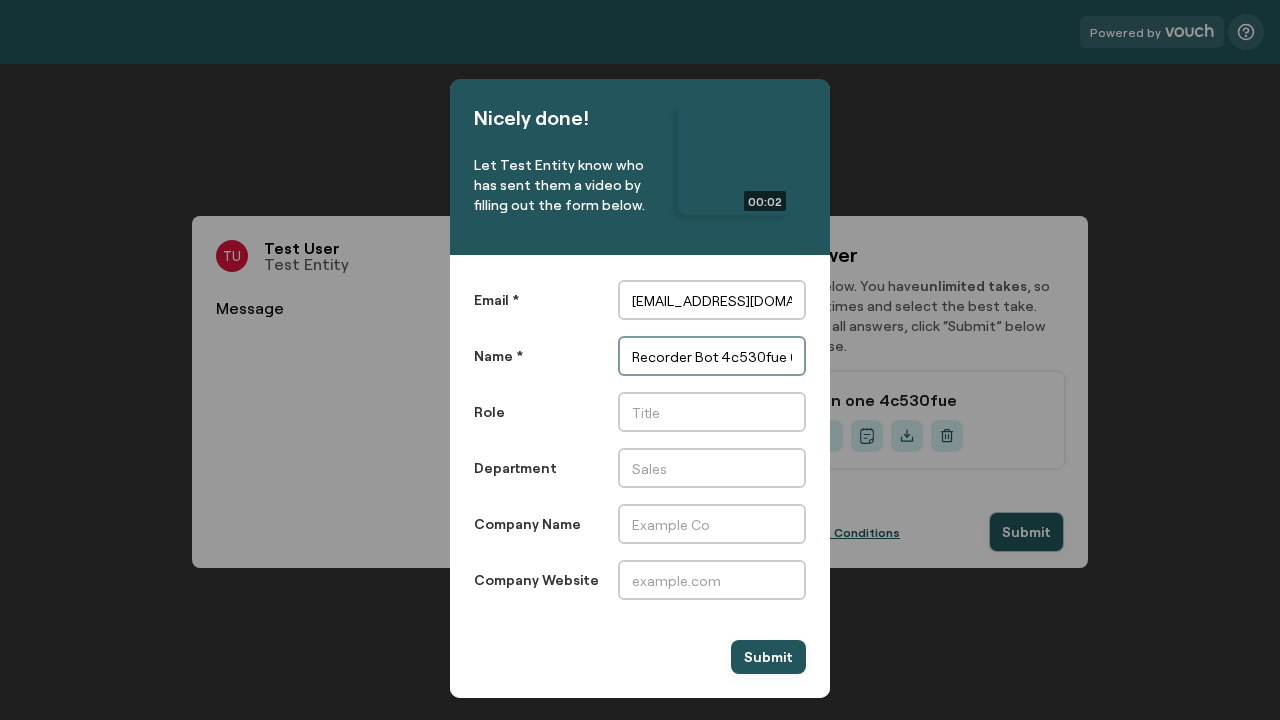 scroll, scrollTop: 0, scrollLeft: 0, axis: both 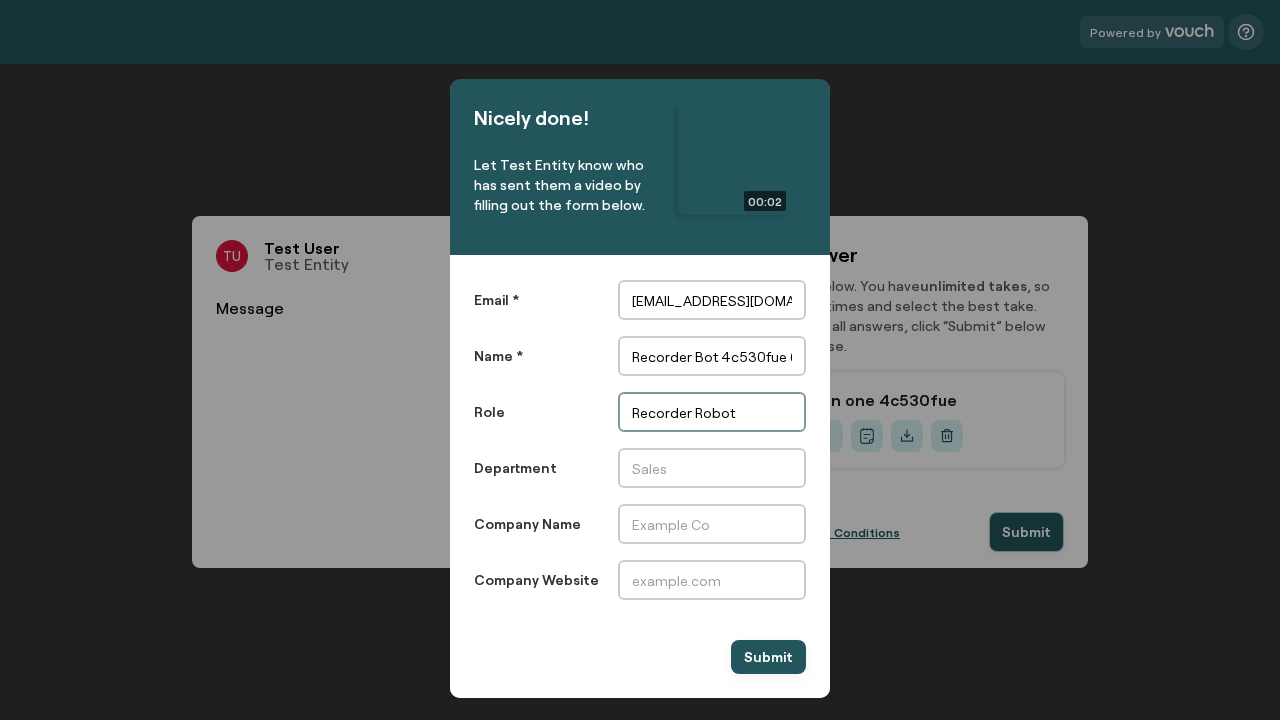 type on "Recorder Robot" 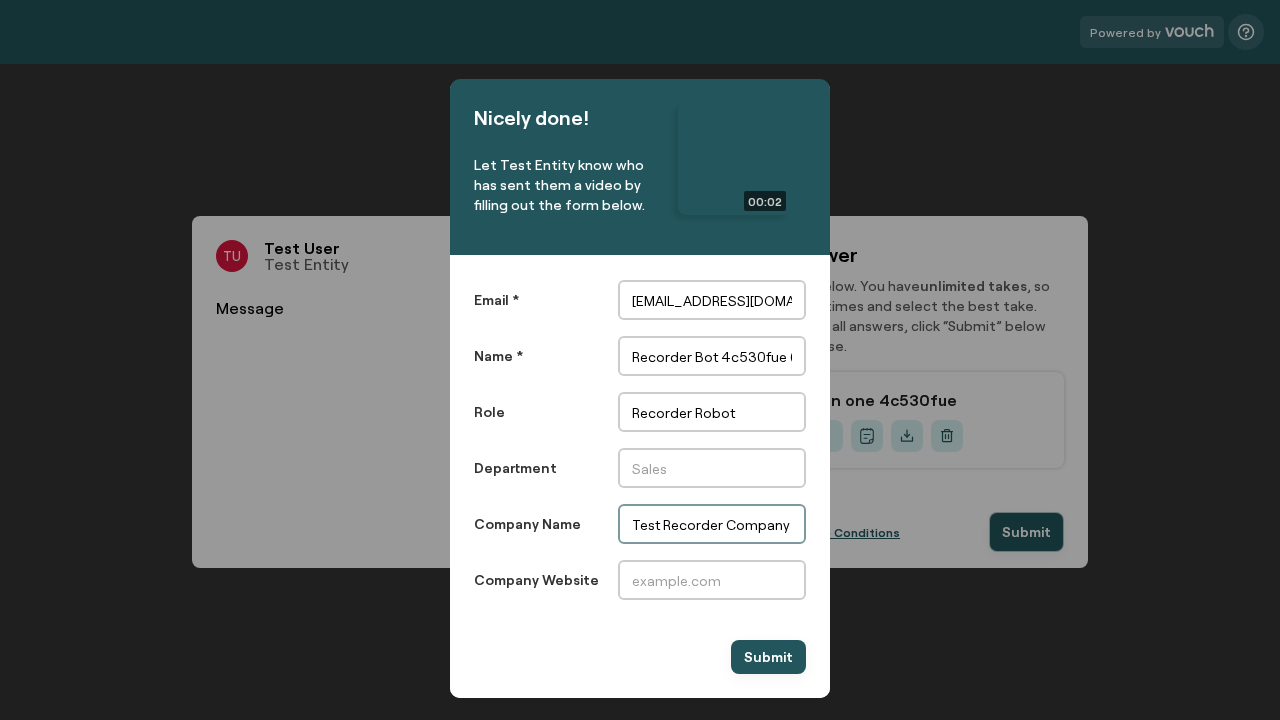 type on "Test Recorder Company (251obnjr)" 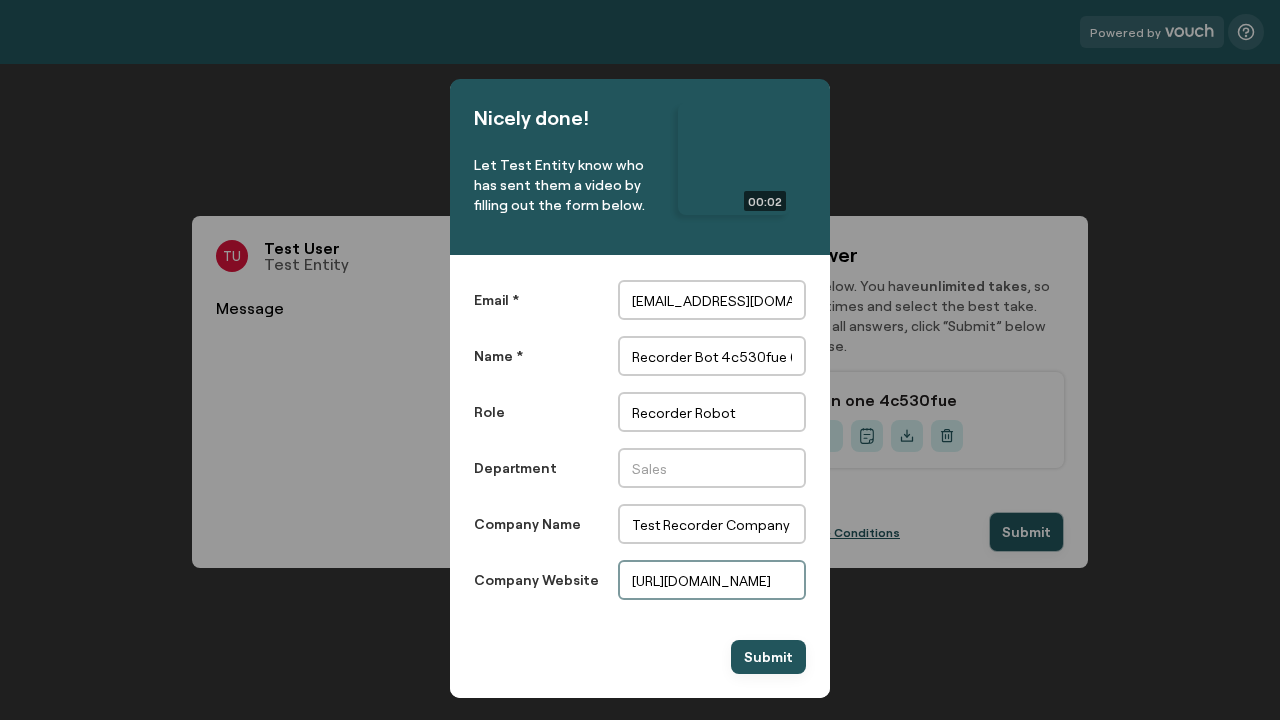 scroll, scrollTop: 0, scrollLeft: 0, axis: both 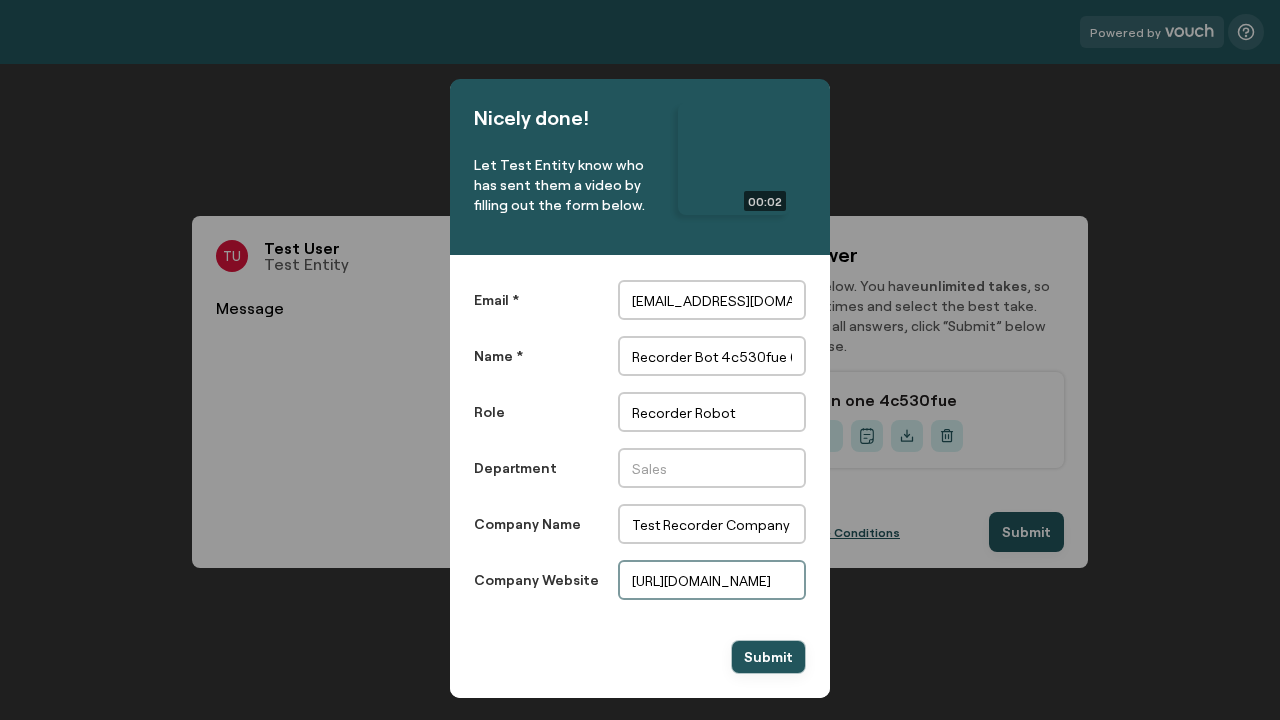 type on "[URL][DOMAIN_NAME]" 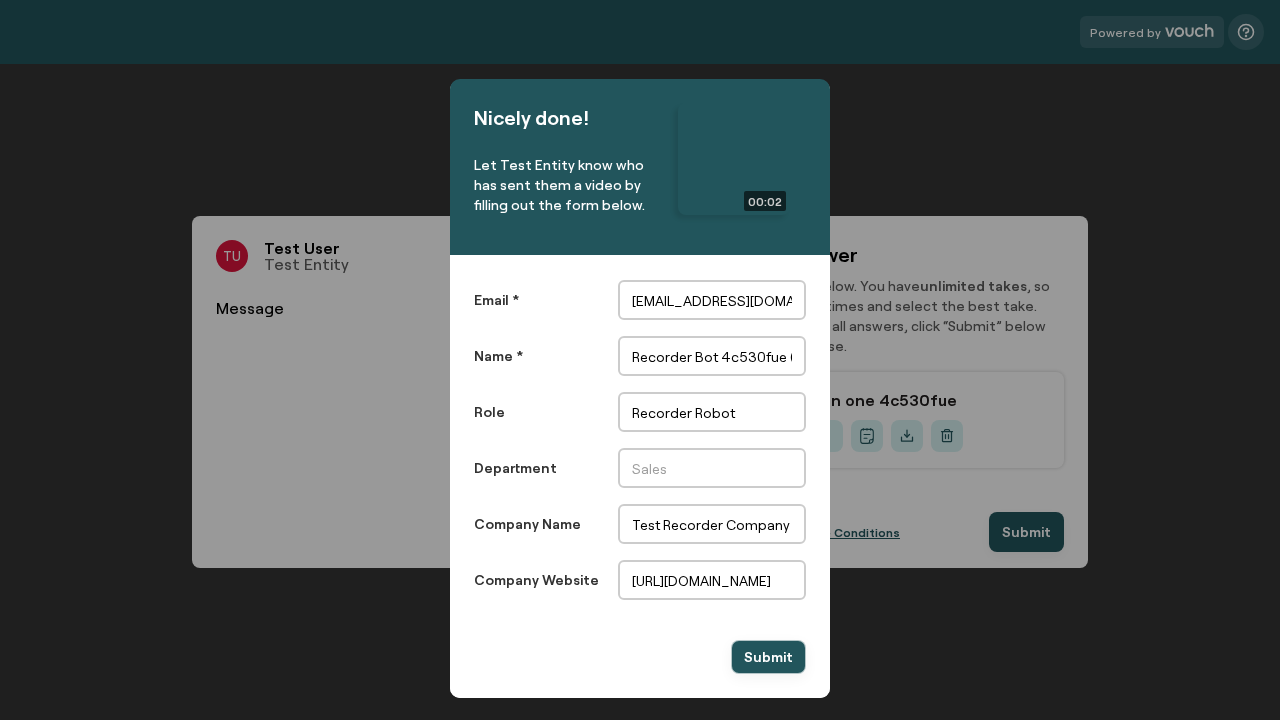 click on "Submit" at bounding box center [768, 657] 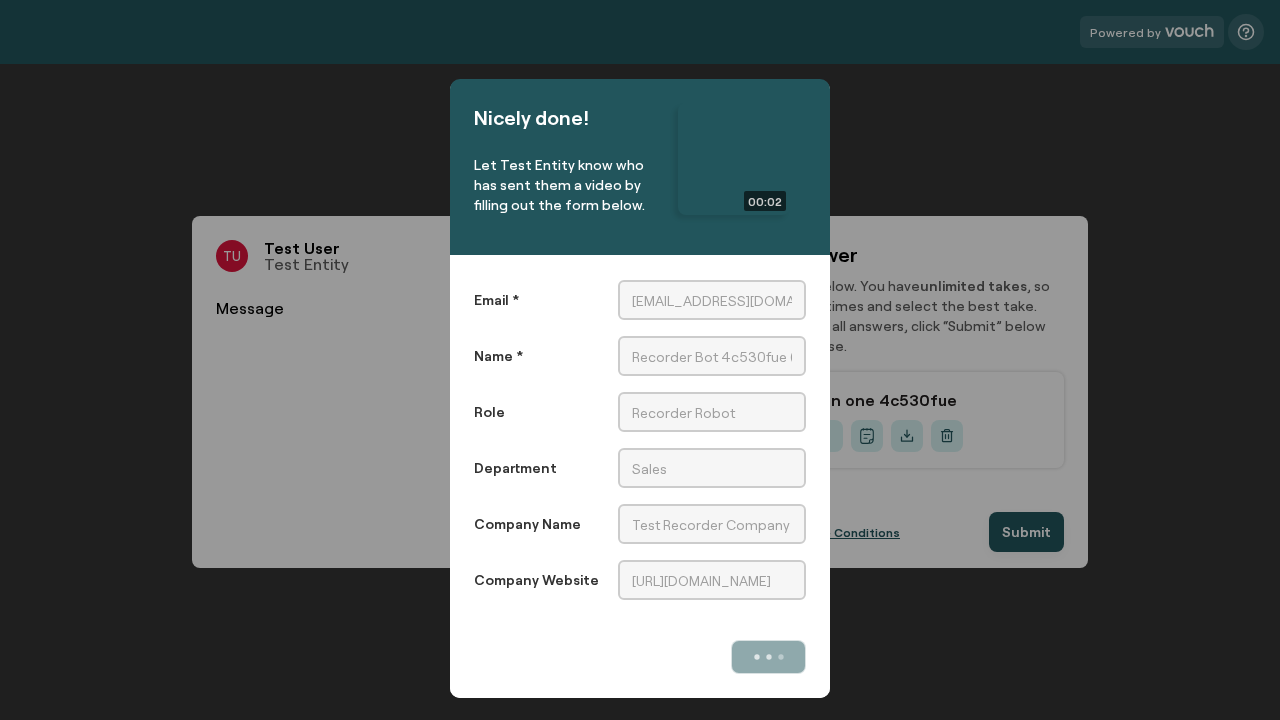 scroll, scrollTop: 0, scrollLeft: 0, axis: both 